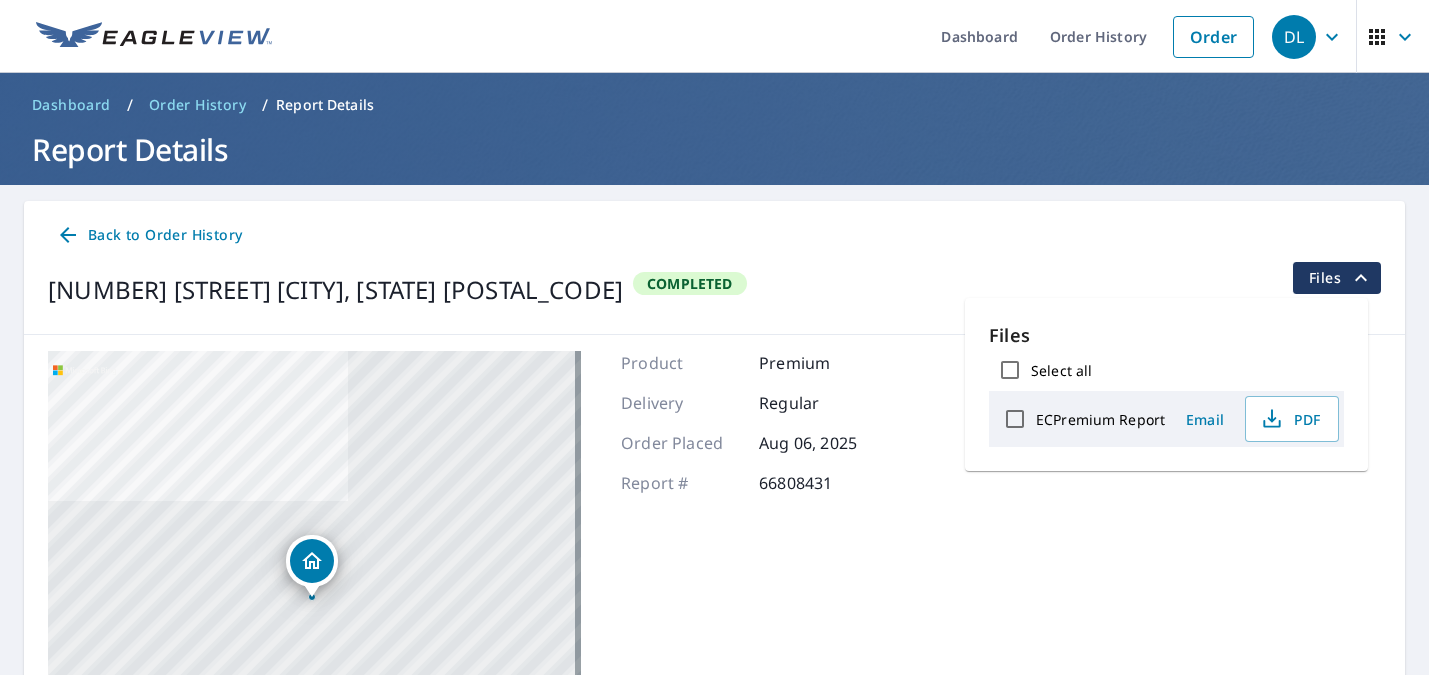 scroll, scrollTop: 0, scrollLeft: 0, axis: both 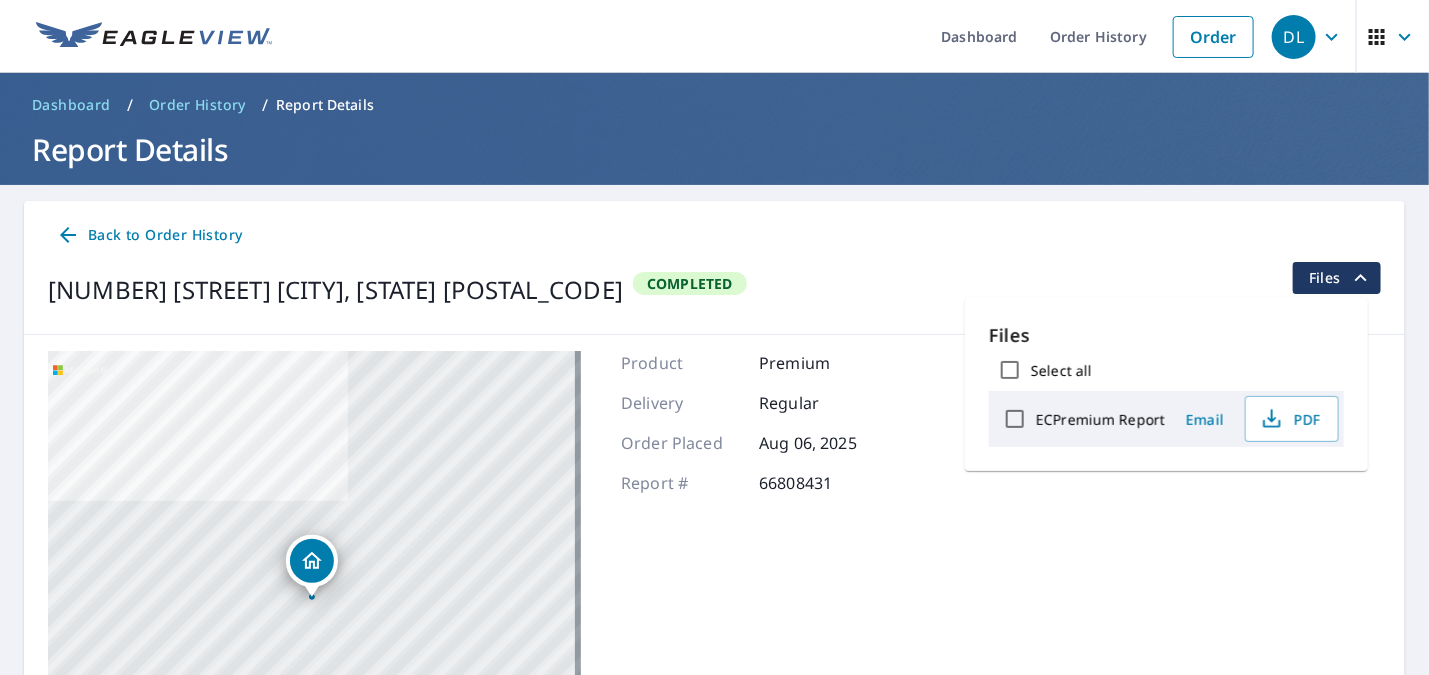 click 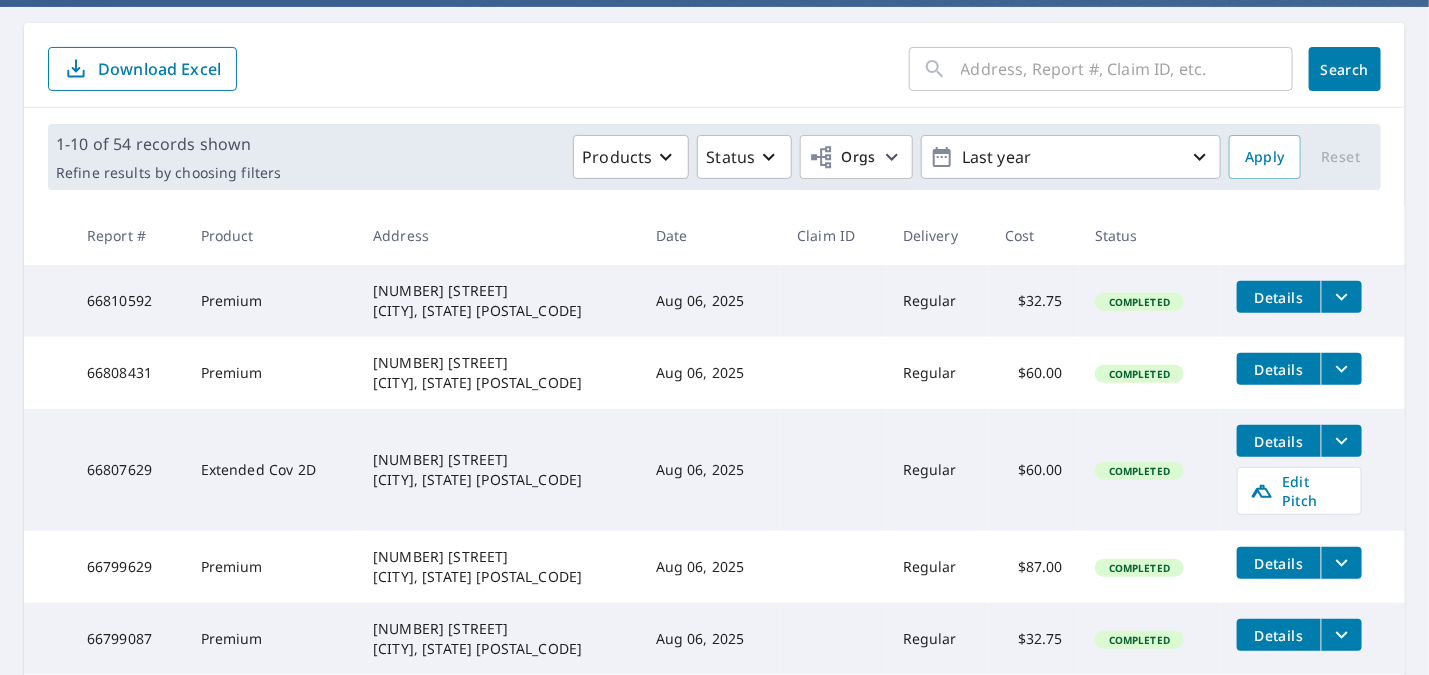 scroll, scrollTop: 195, scrollLeft: 0, axis: vertical 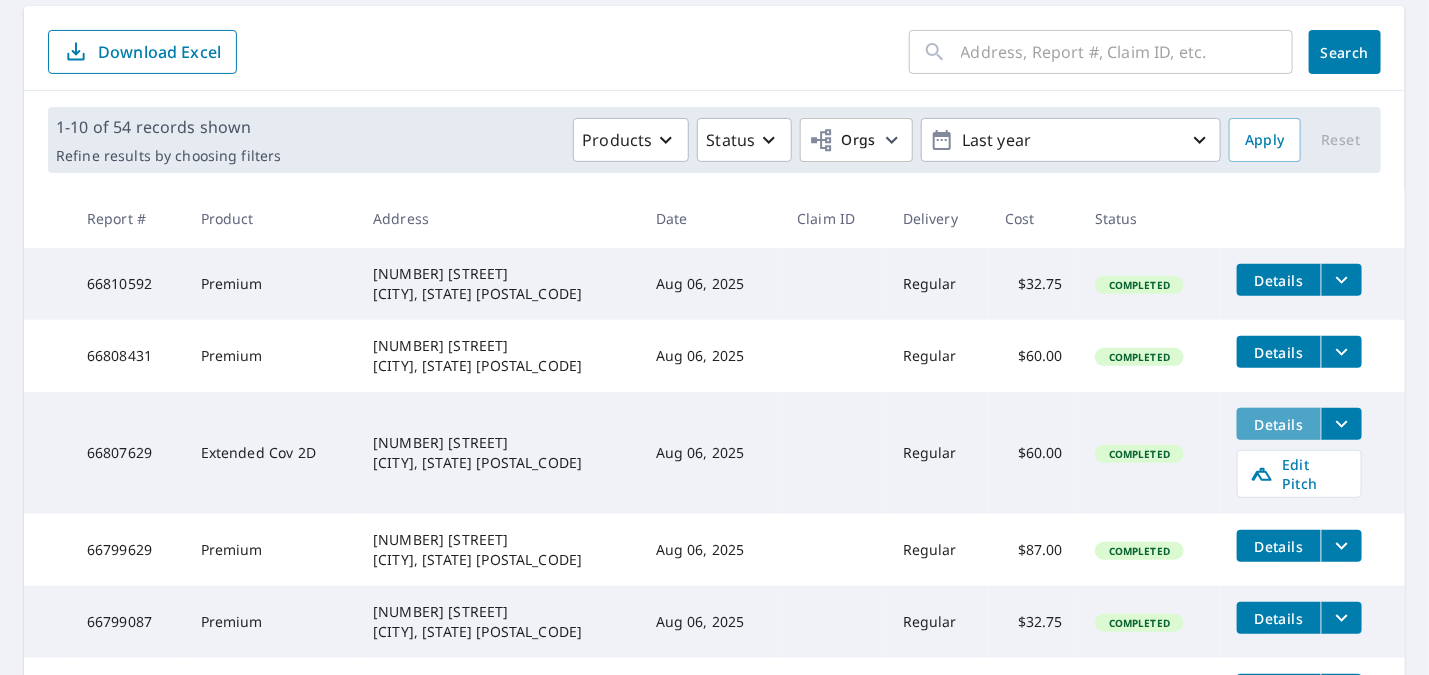 click on "Details" at bounding box center (1279, 424) 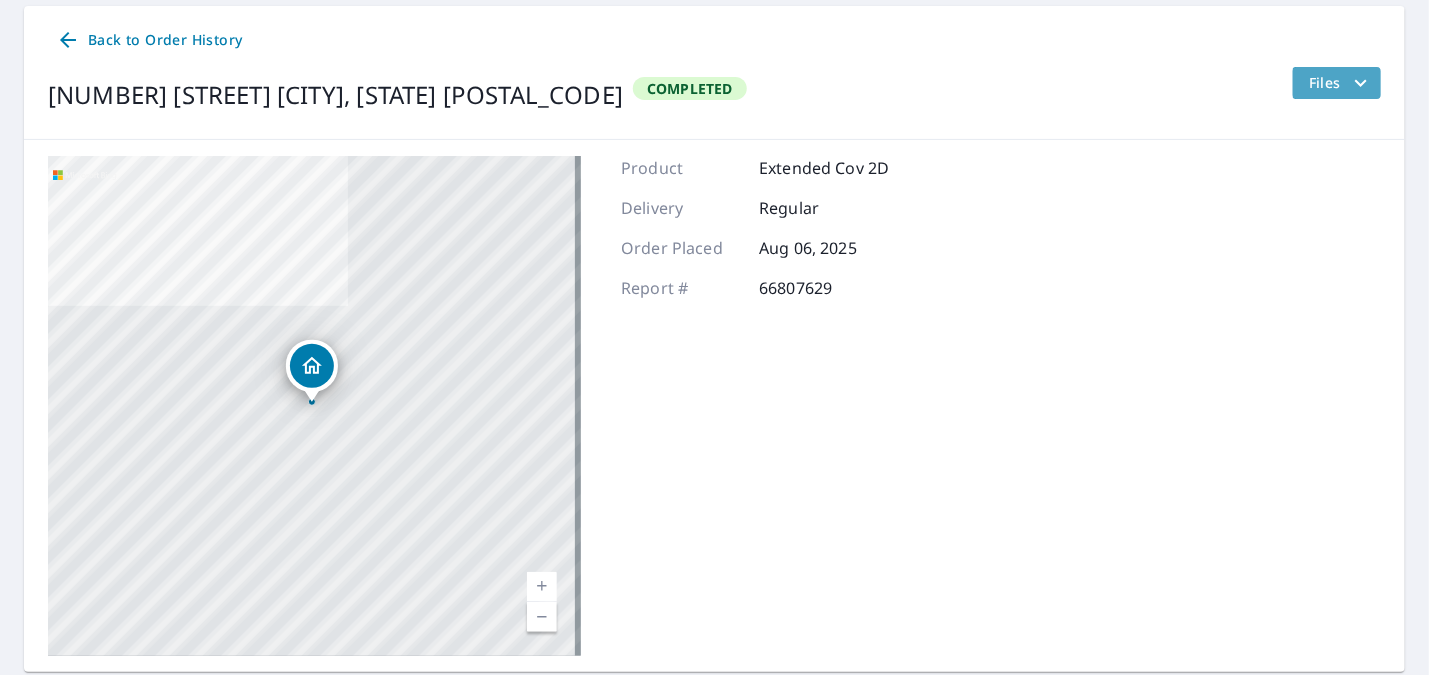 click on "Files" at bounding box center [1341, 83] 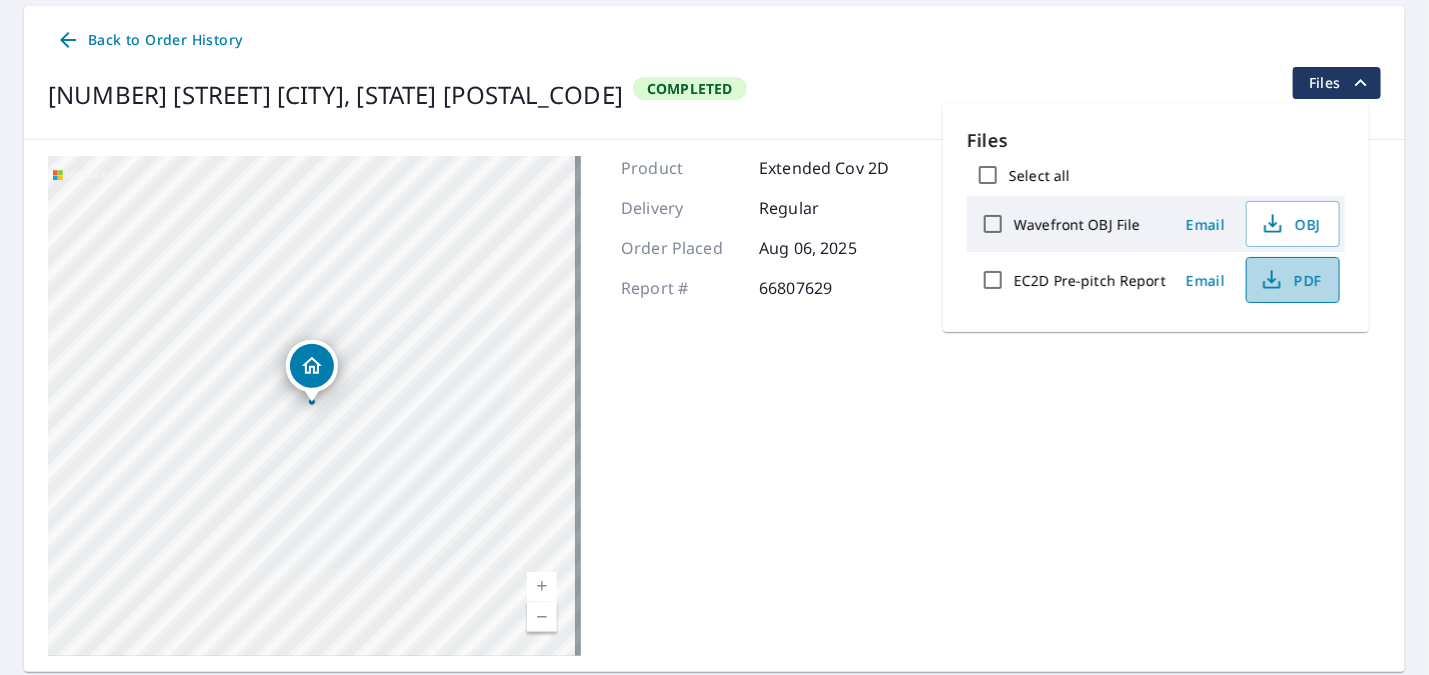 click 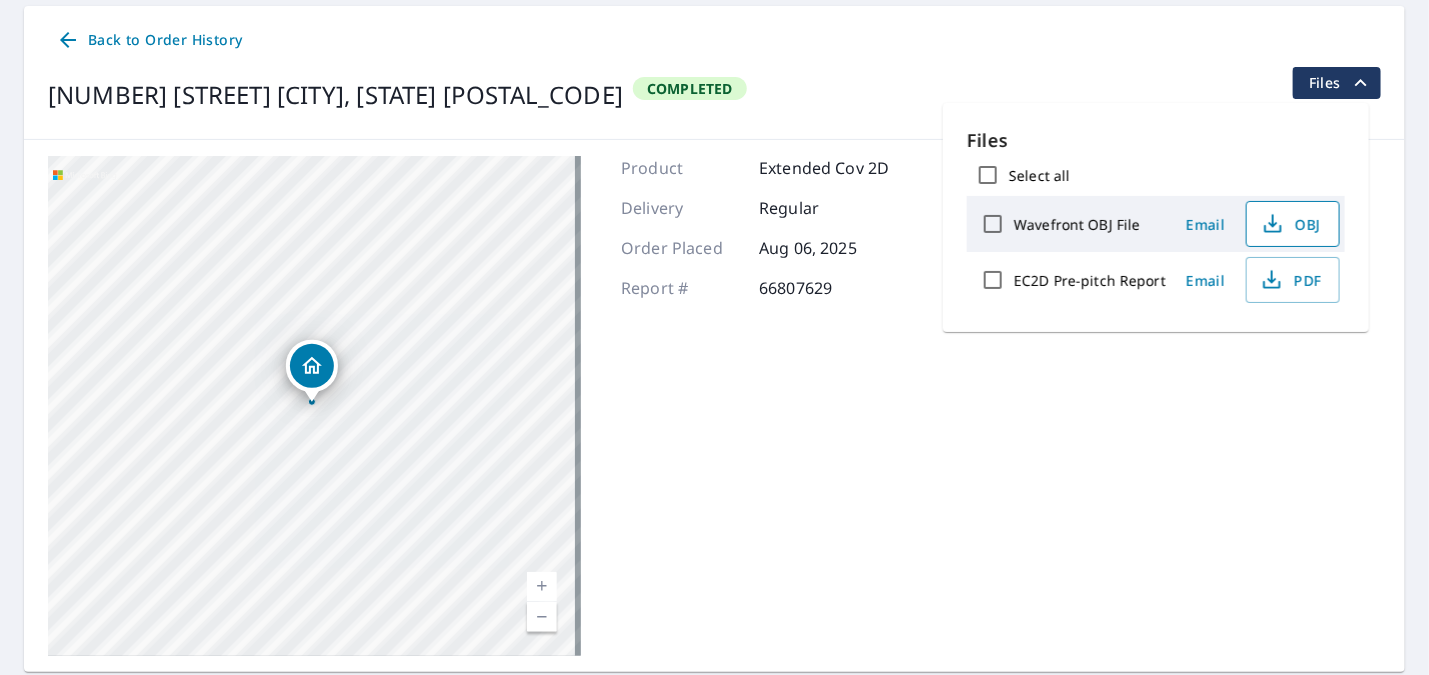 click 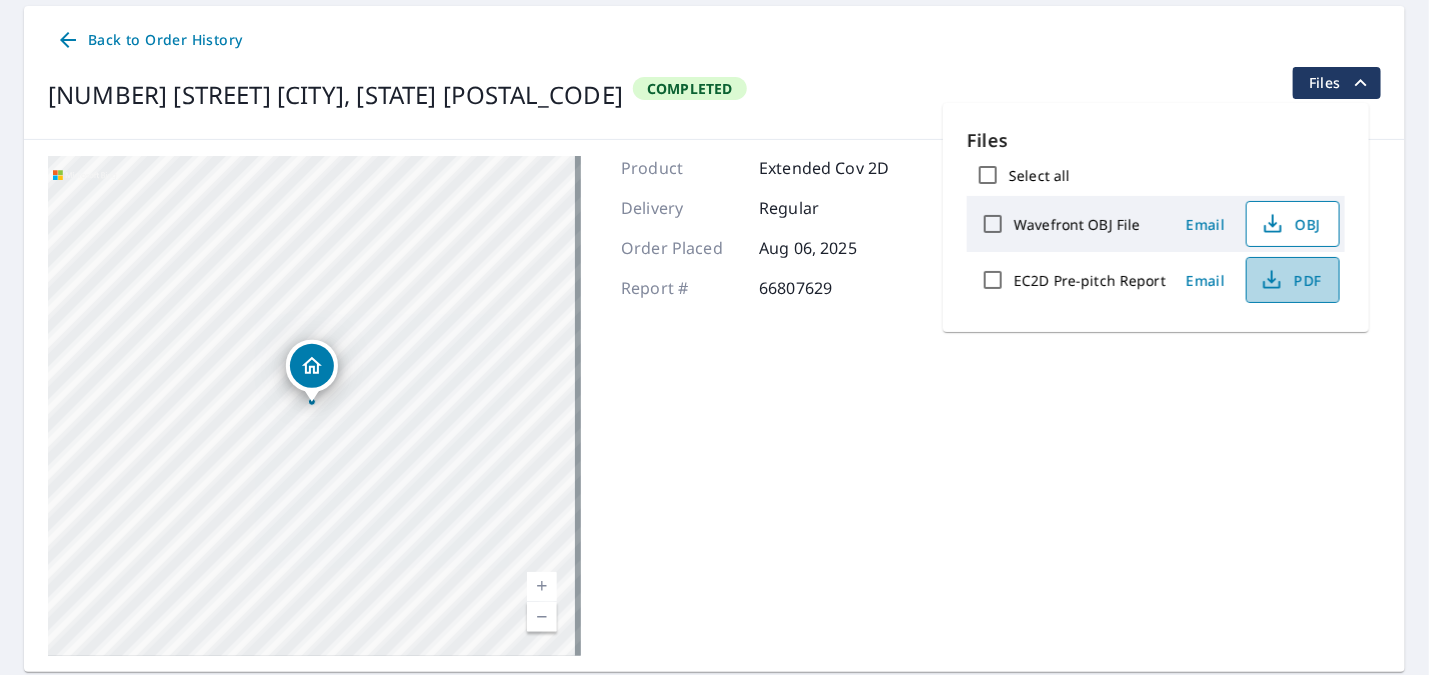 click on "PDF" at bounding box center (1291, 280) 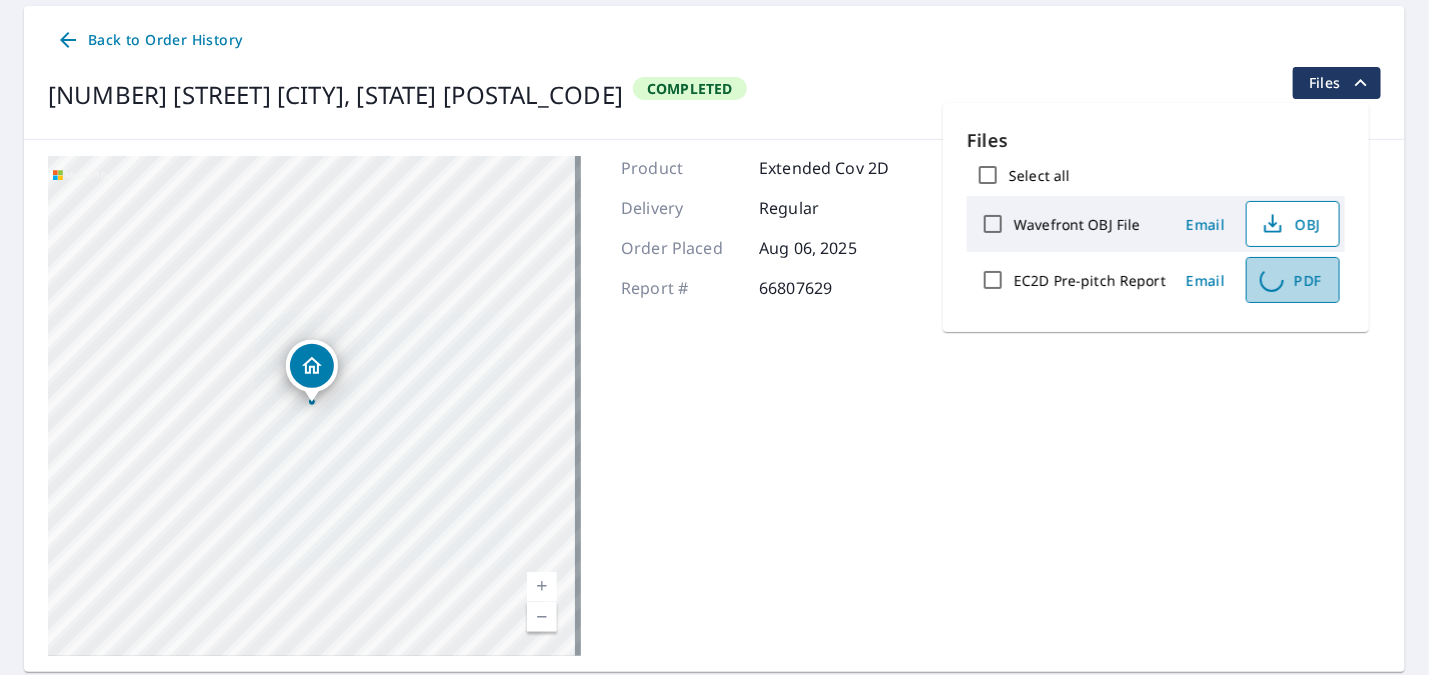 click on "PDF" at bounding box center (1291, 280) 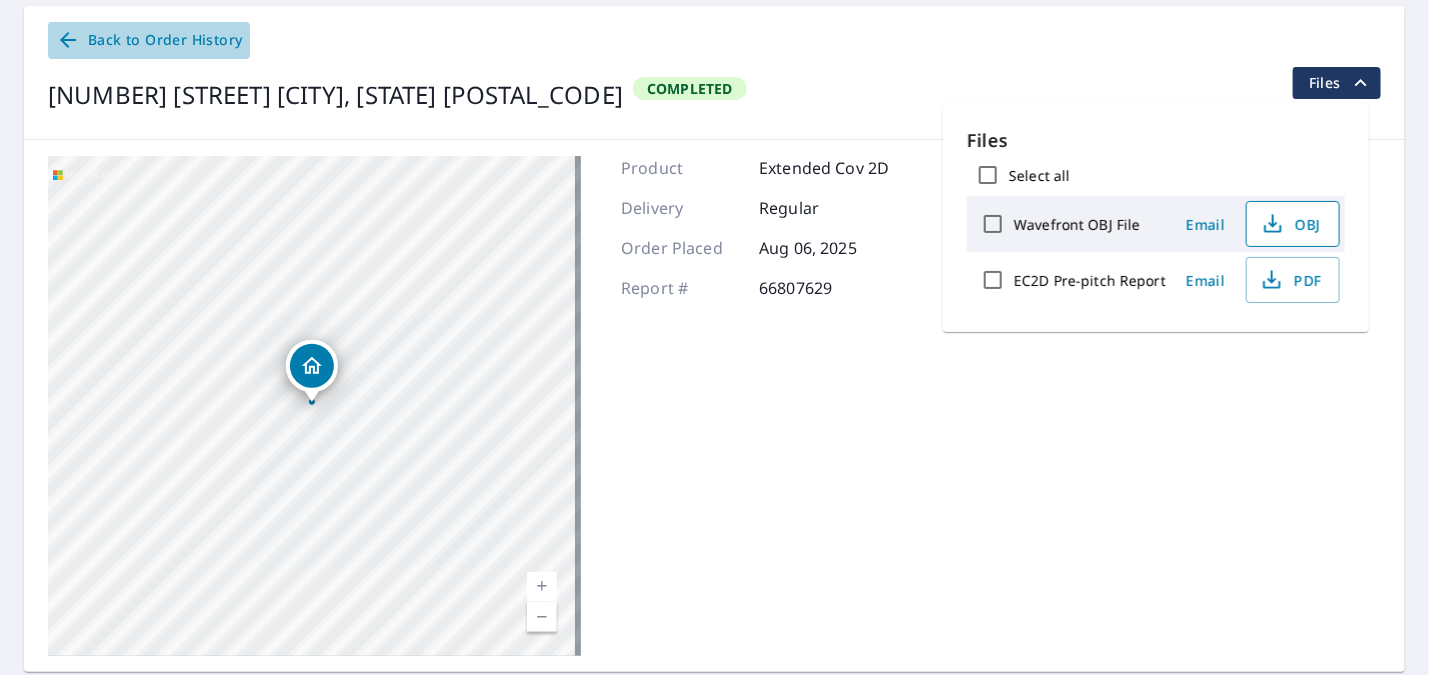 click on "Back to Order History" at bounding box center [149, 40] 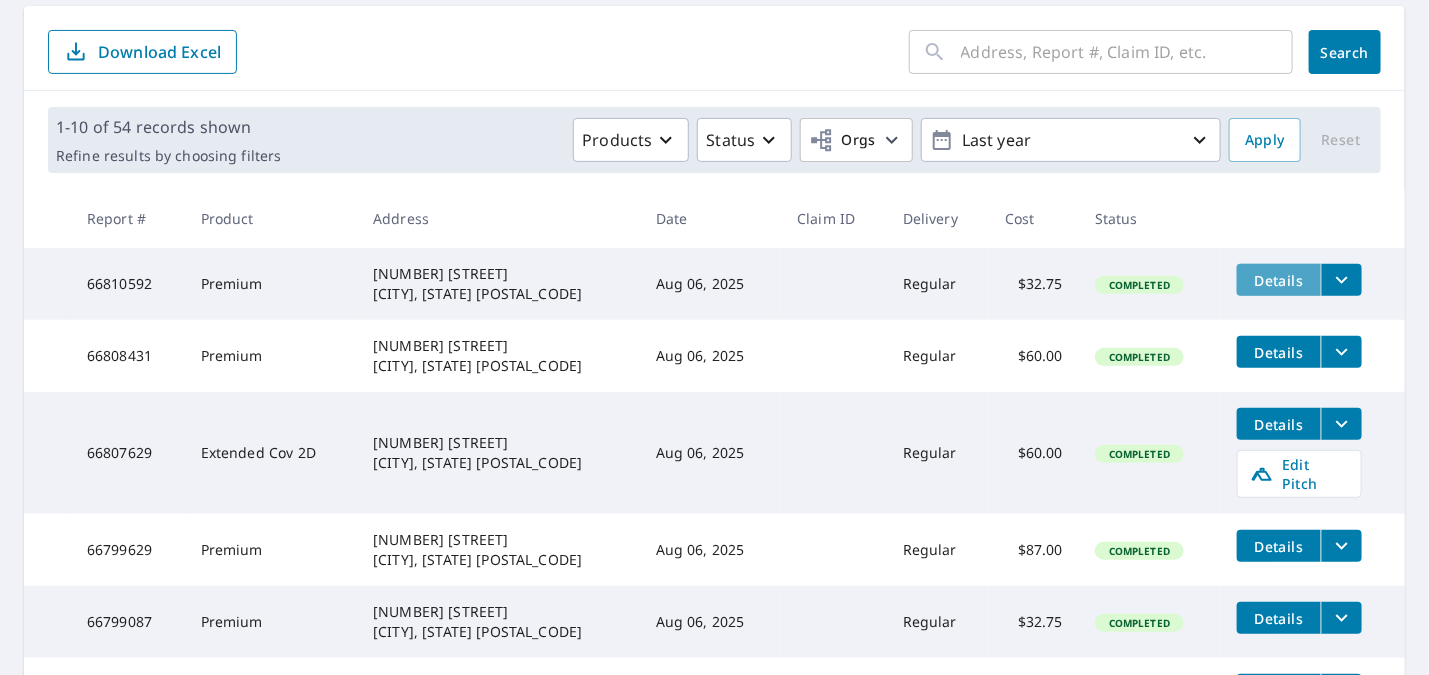 click on "Details" at bounding box center (1279, 280) 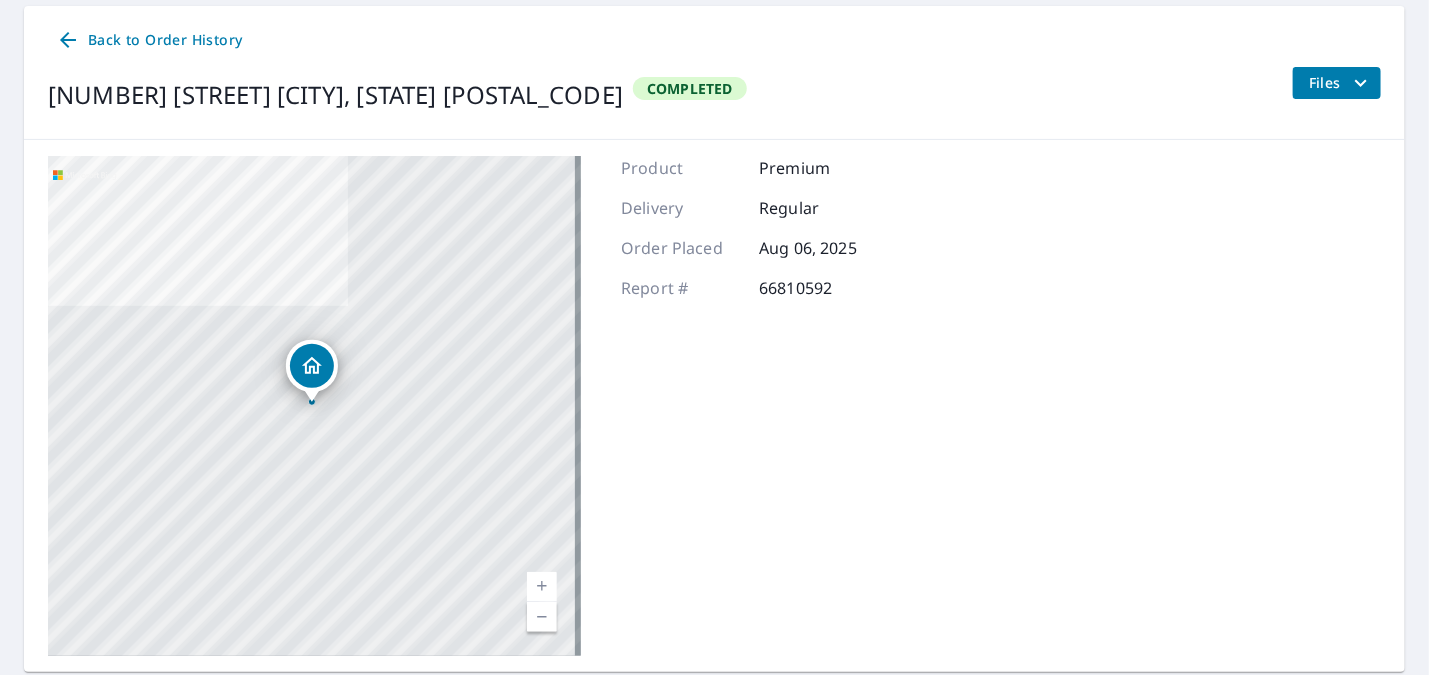 scroll, scrollTop: 257, scrollLeft: 0, axis: vertical 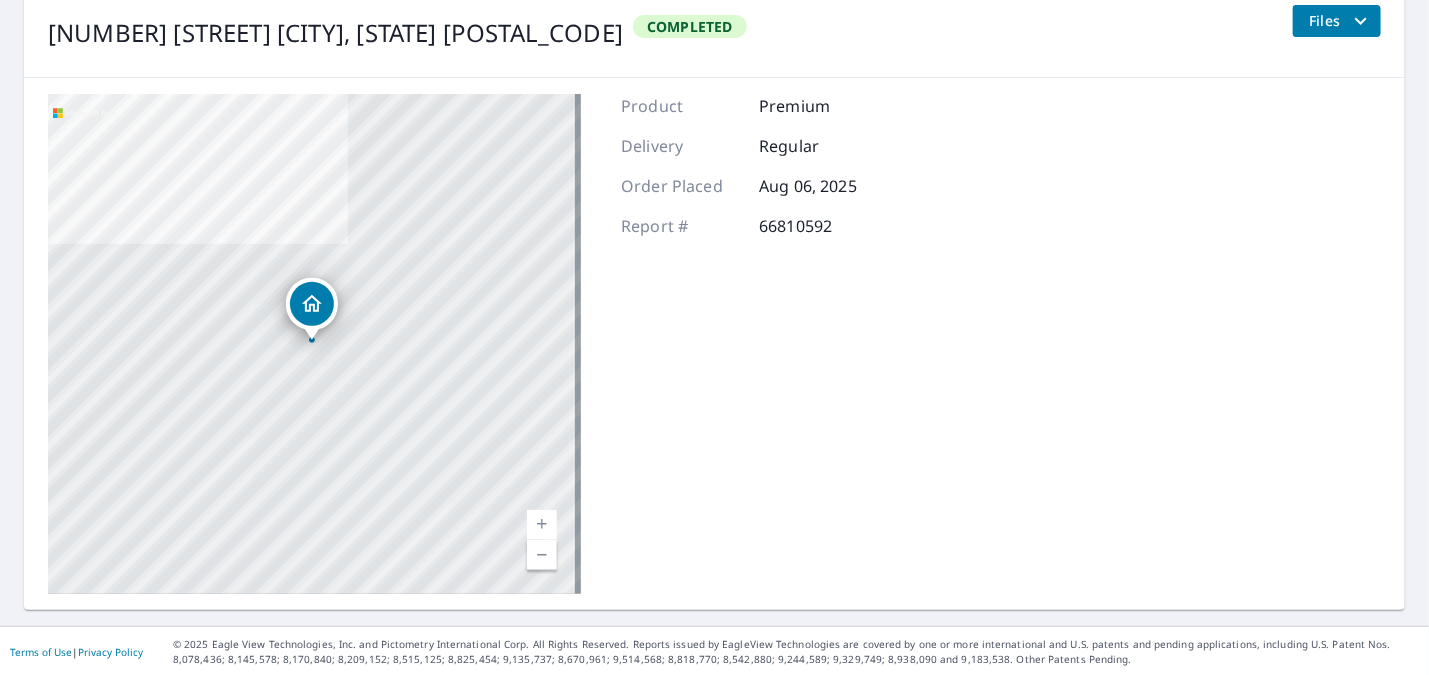 click on "Files" at bounding box center (1341, 21) 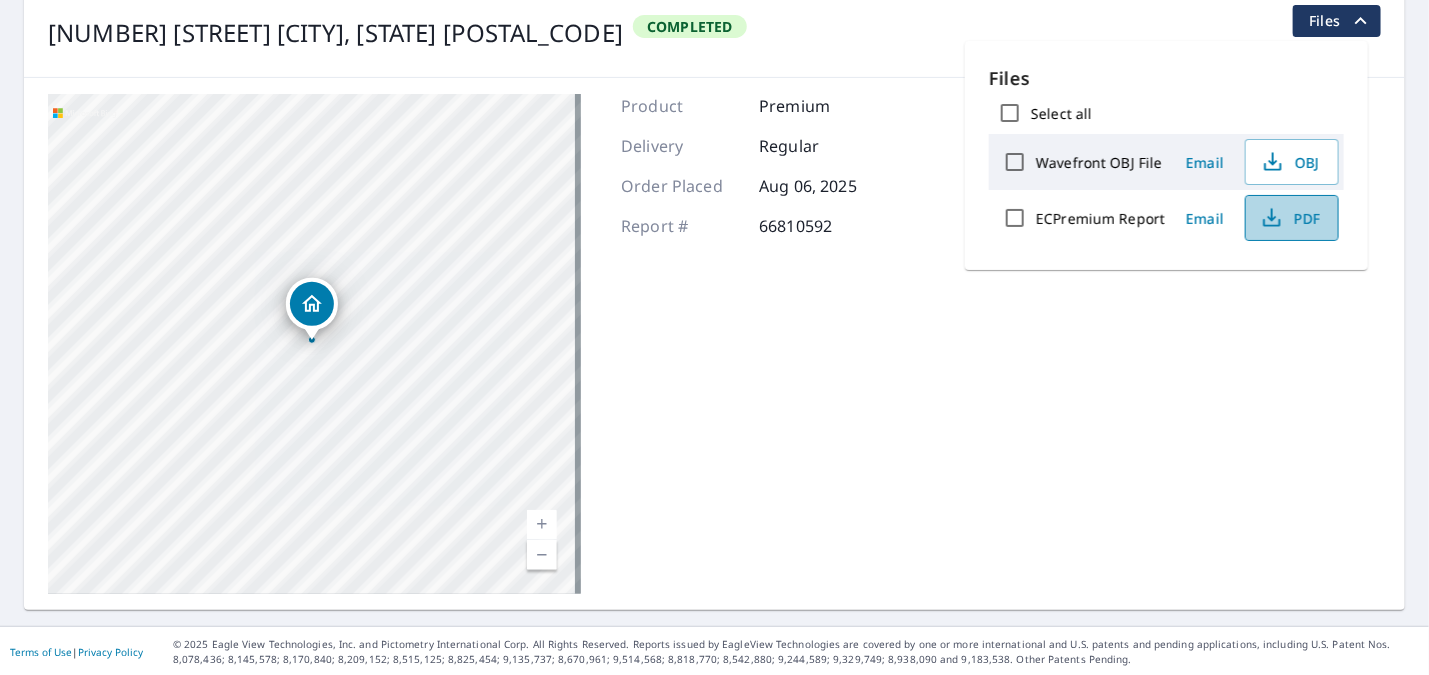 click on "PDF" at bounding box center [1290, 218] 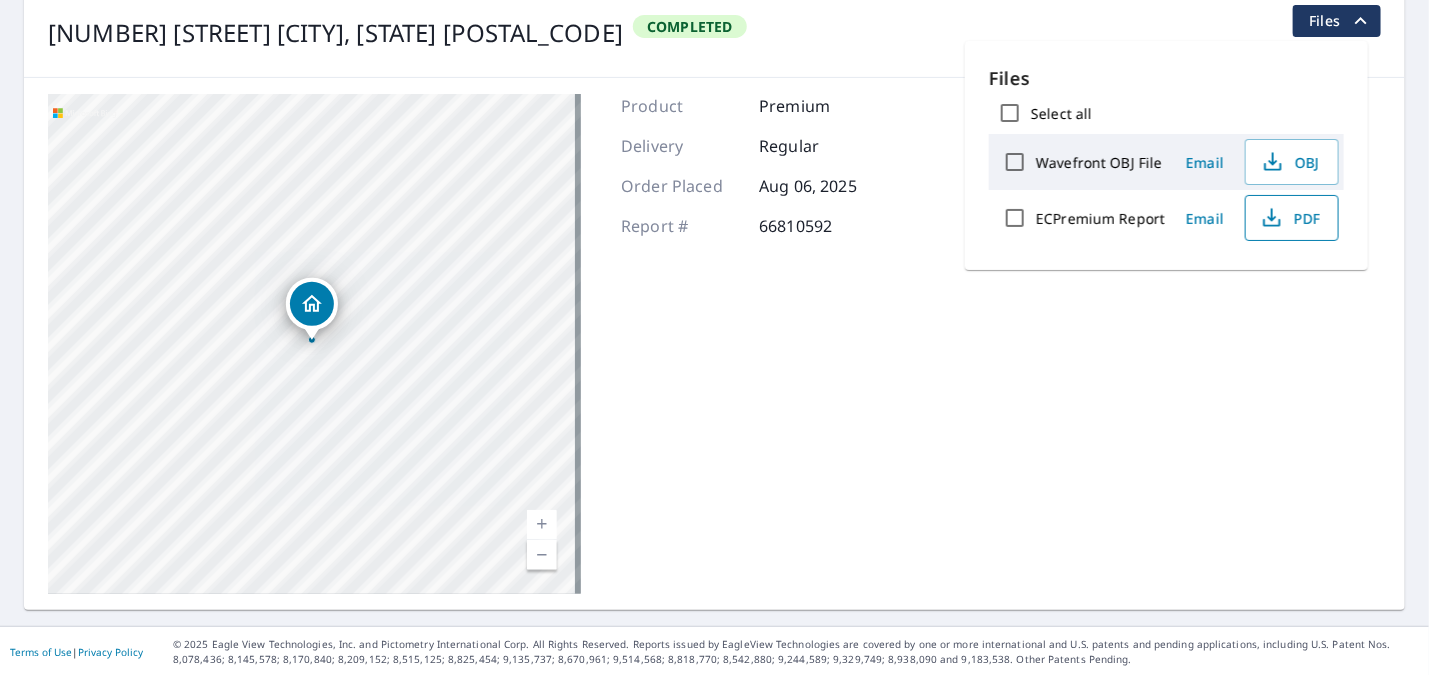 click on "PDF" at bounding box center [1290, 218] 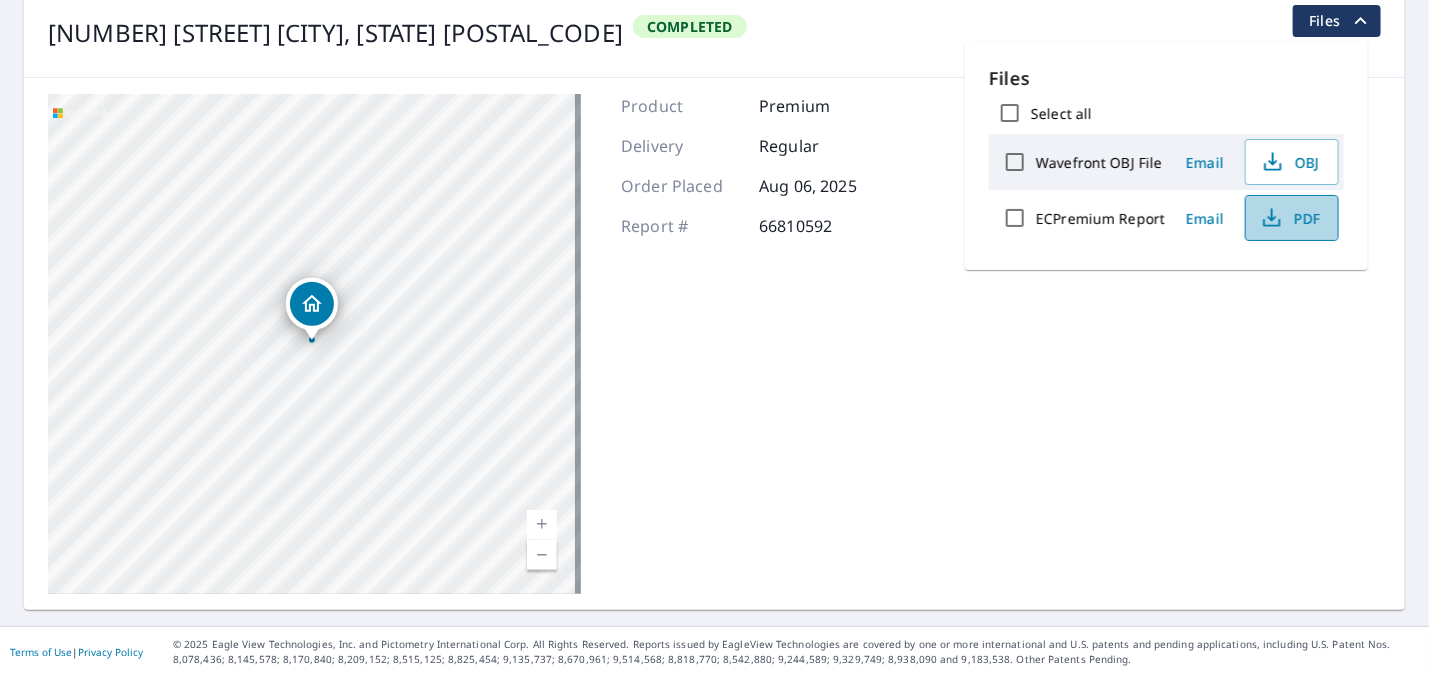 click on "PDF" at bounding box center (1290, 218) 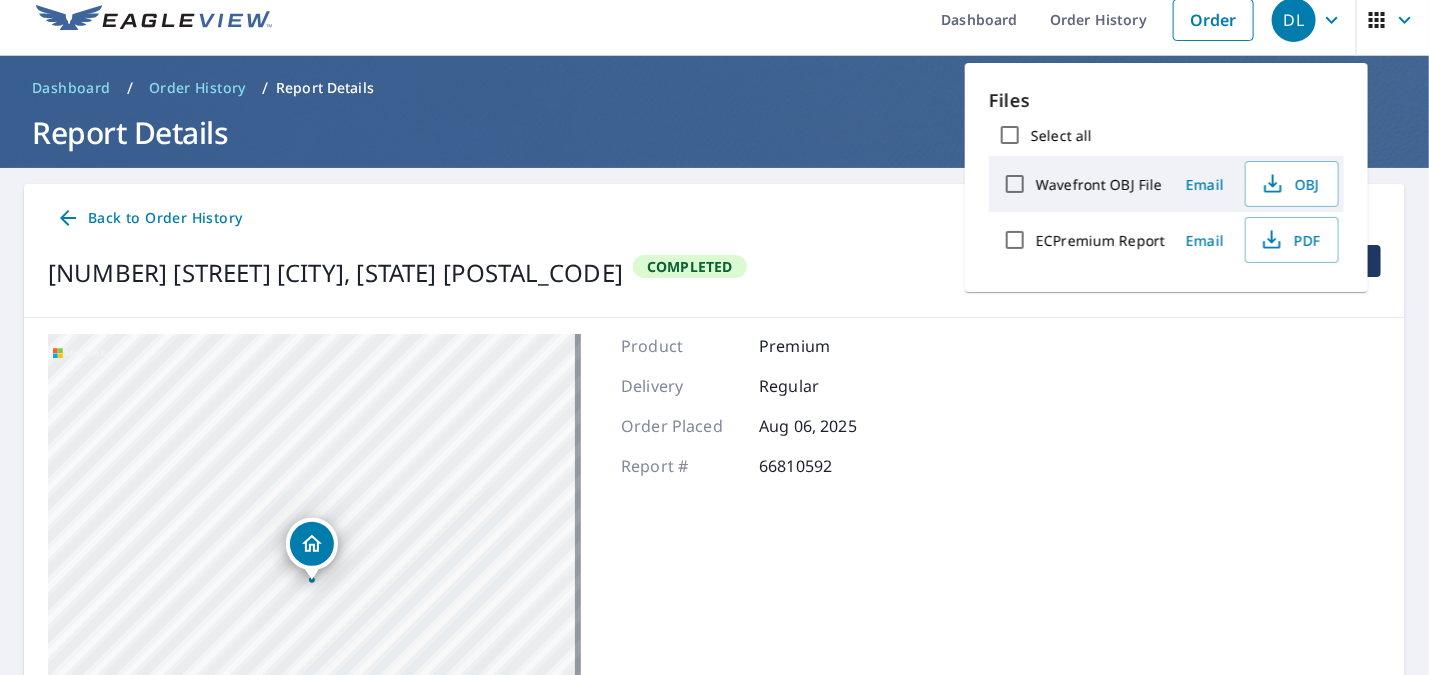 scroll, scrollTop: 0, scrollLeft: 0, axis: both 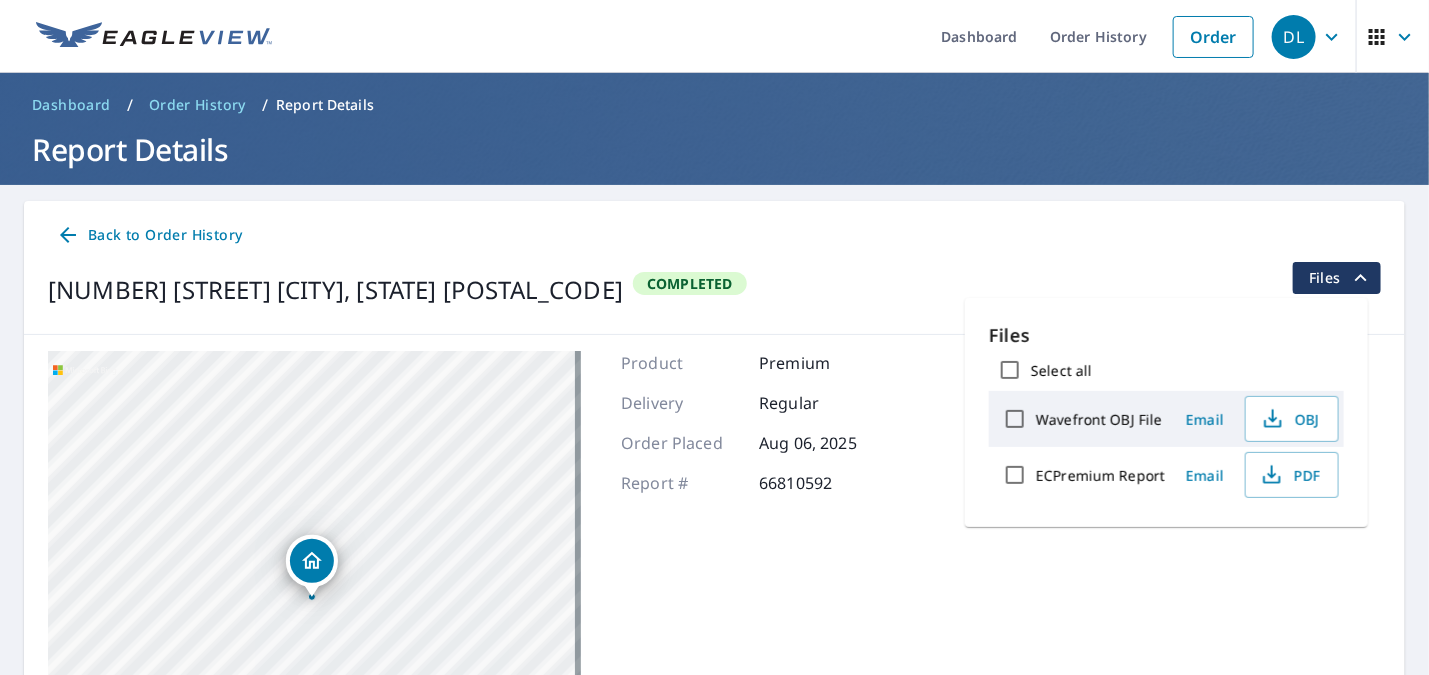 click on "Back to Order History" at bounding box center (149, 235) 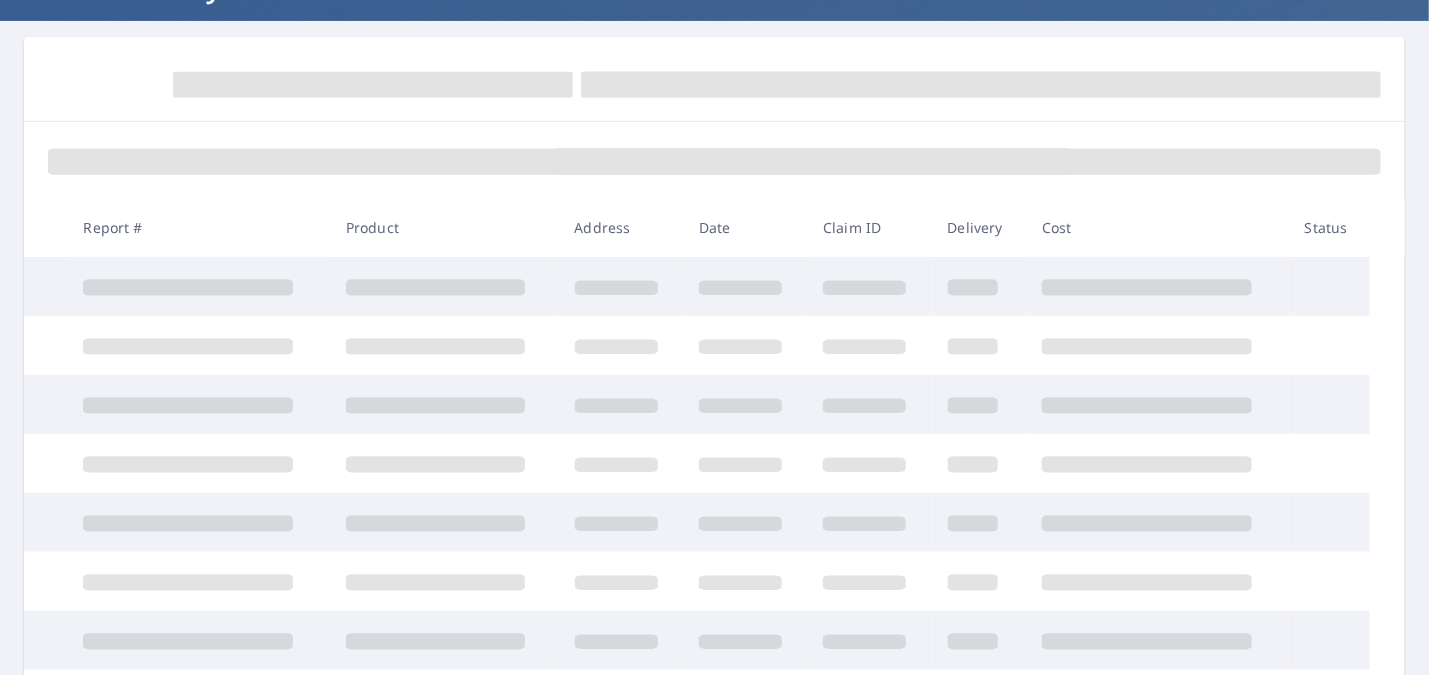 scroll, scrollTop: 177, scrollLeft: 0, axis: vertical 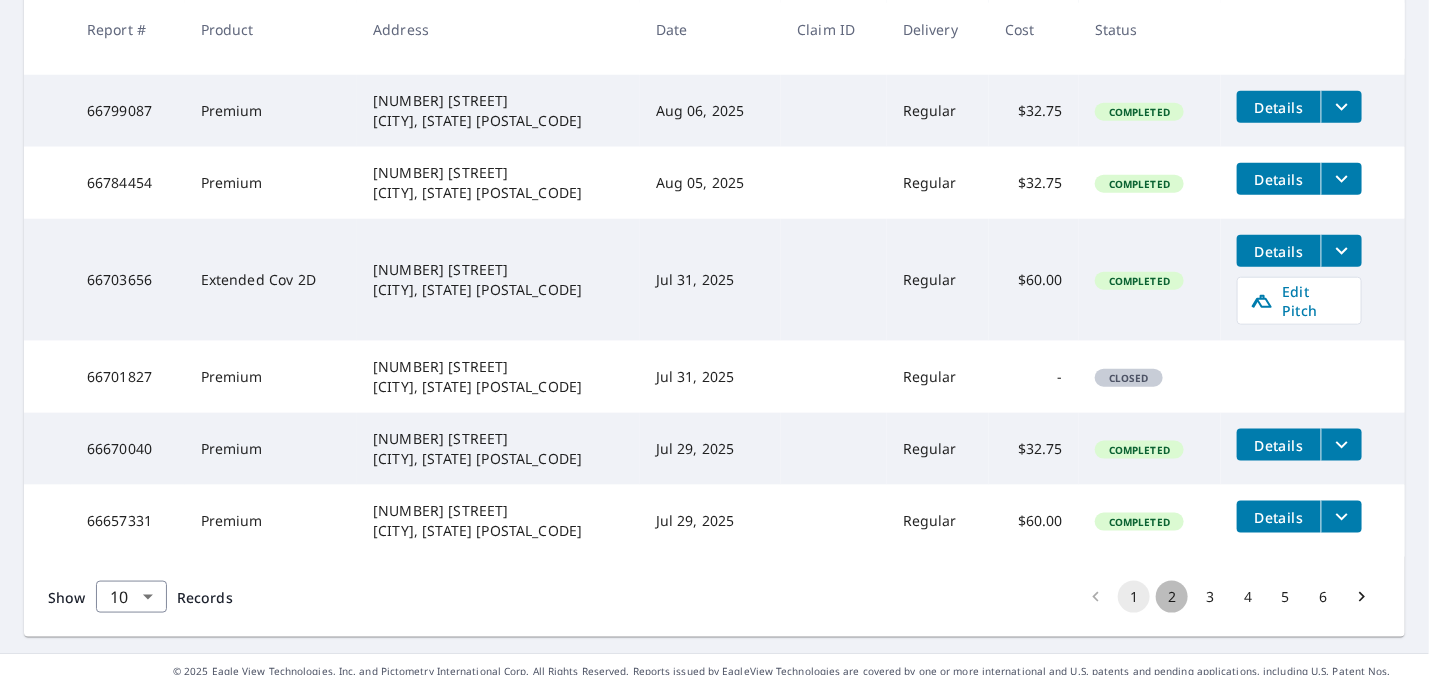 click on "2" at bounding box center [1172, 597] 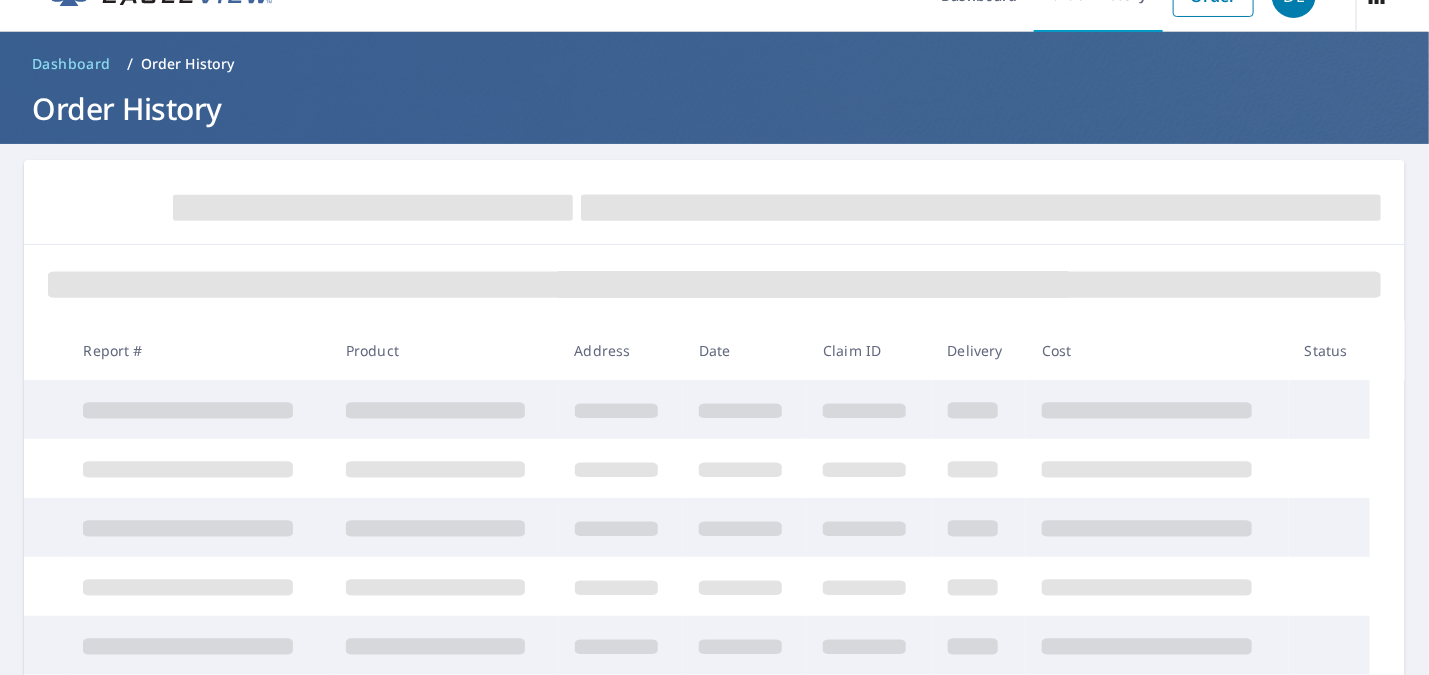 scroll, scrollTop: 0, scrollLeft: 0, axis: both 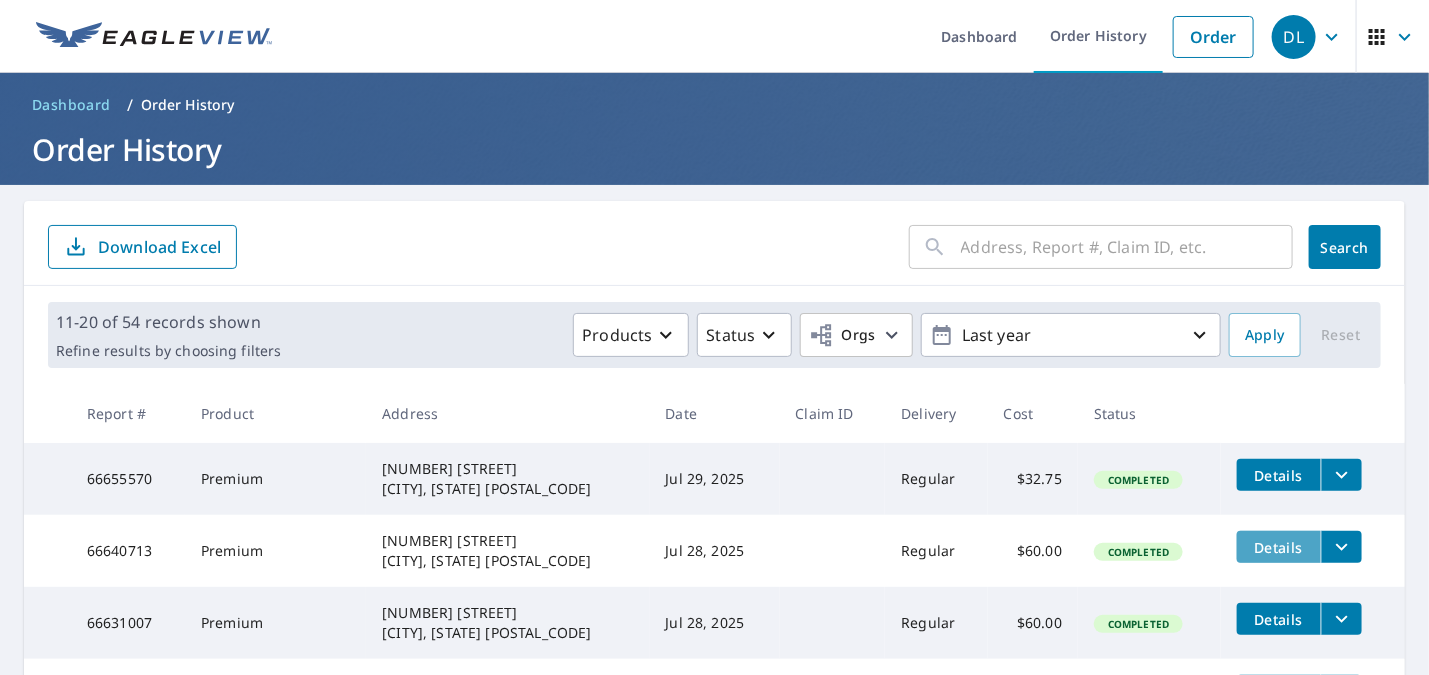 click on "Details" at bounding box center [1279, 547] 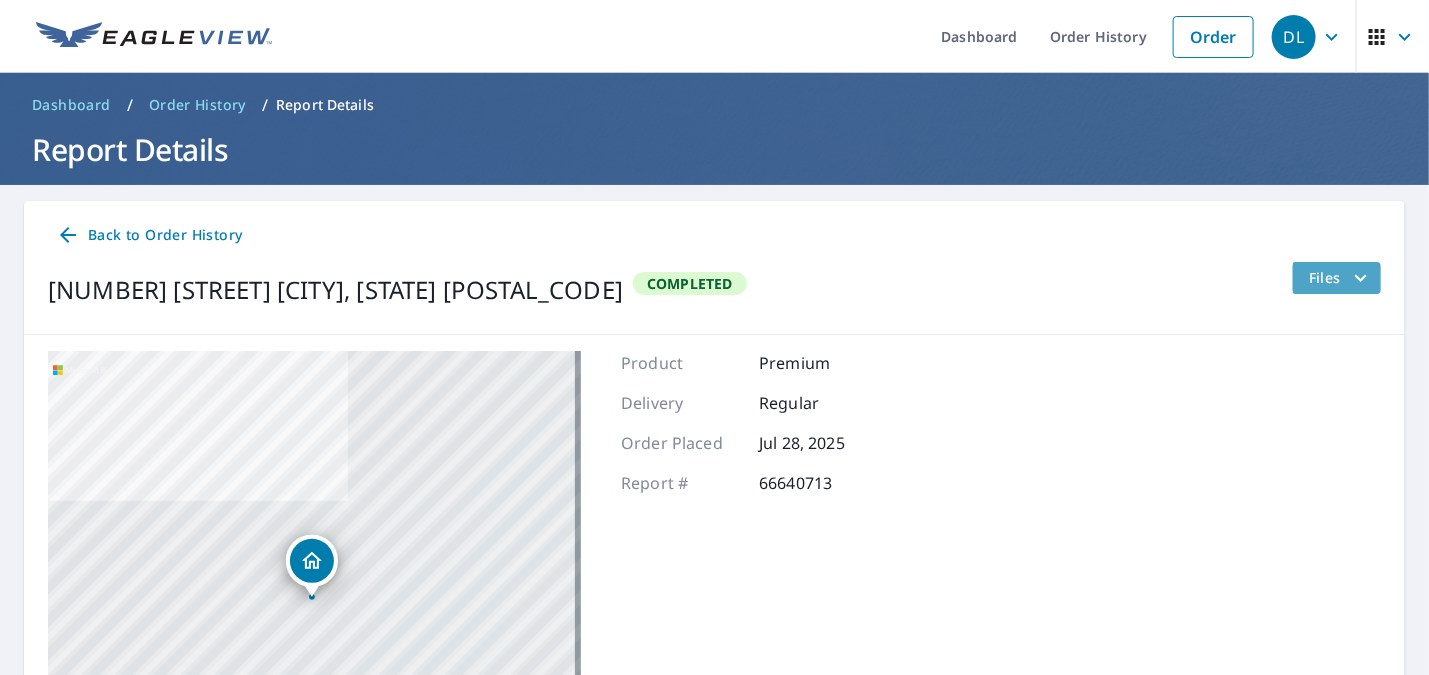 click on "Files" at bounding box center (1341, 278) 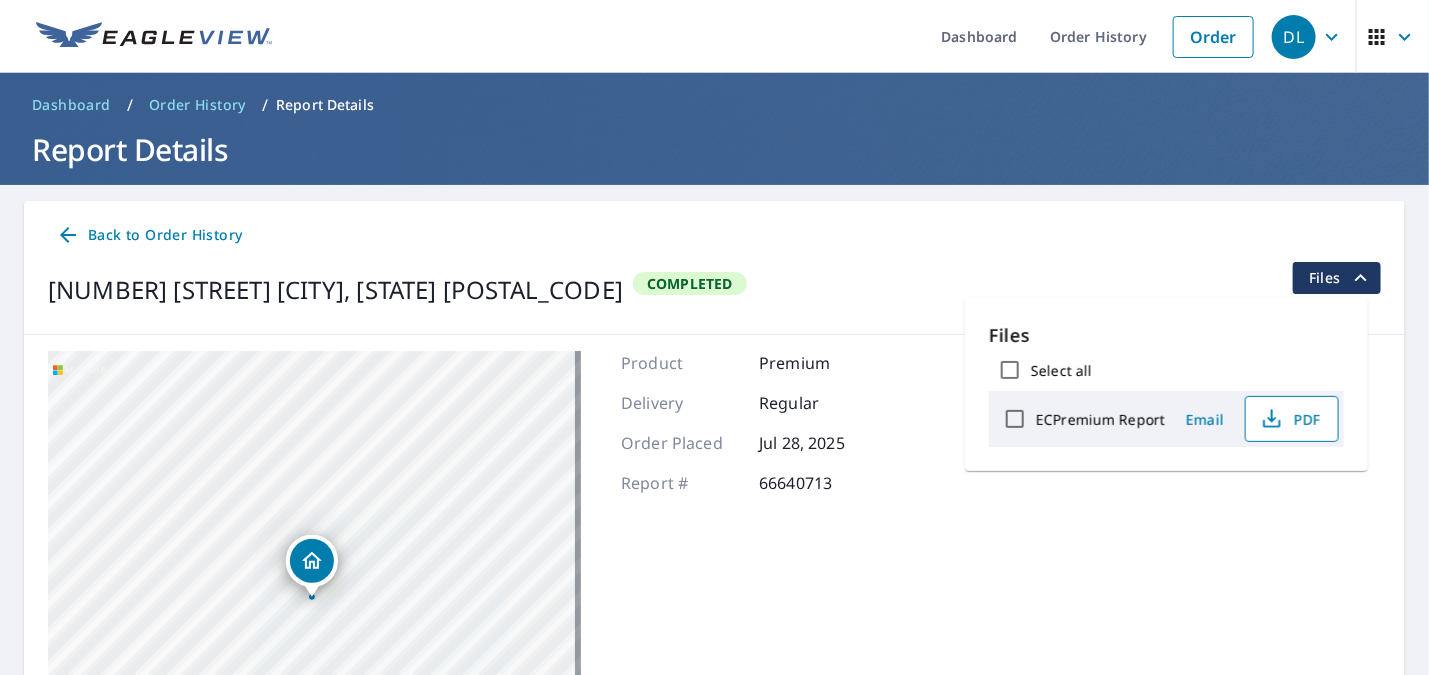 click on "PDF" at bounding box center (1292, 419) 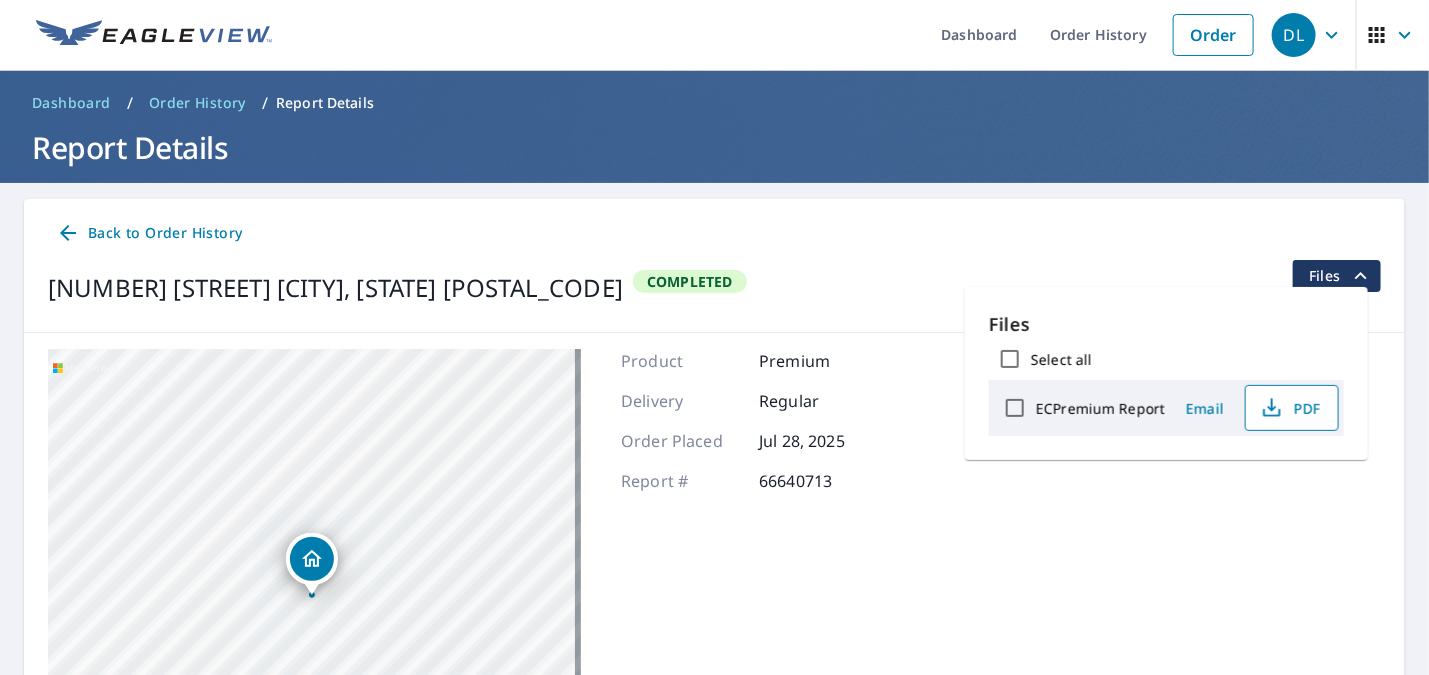 scroll, scrollTop: 0, scrollLeft: 0, axis: both 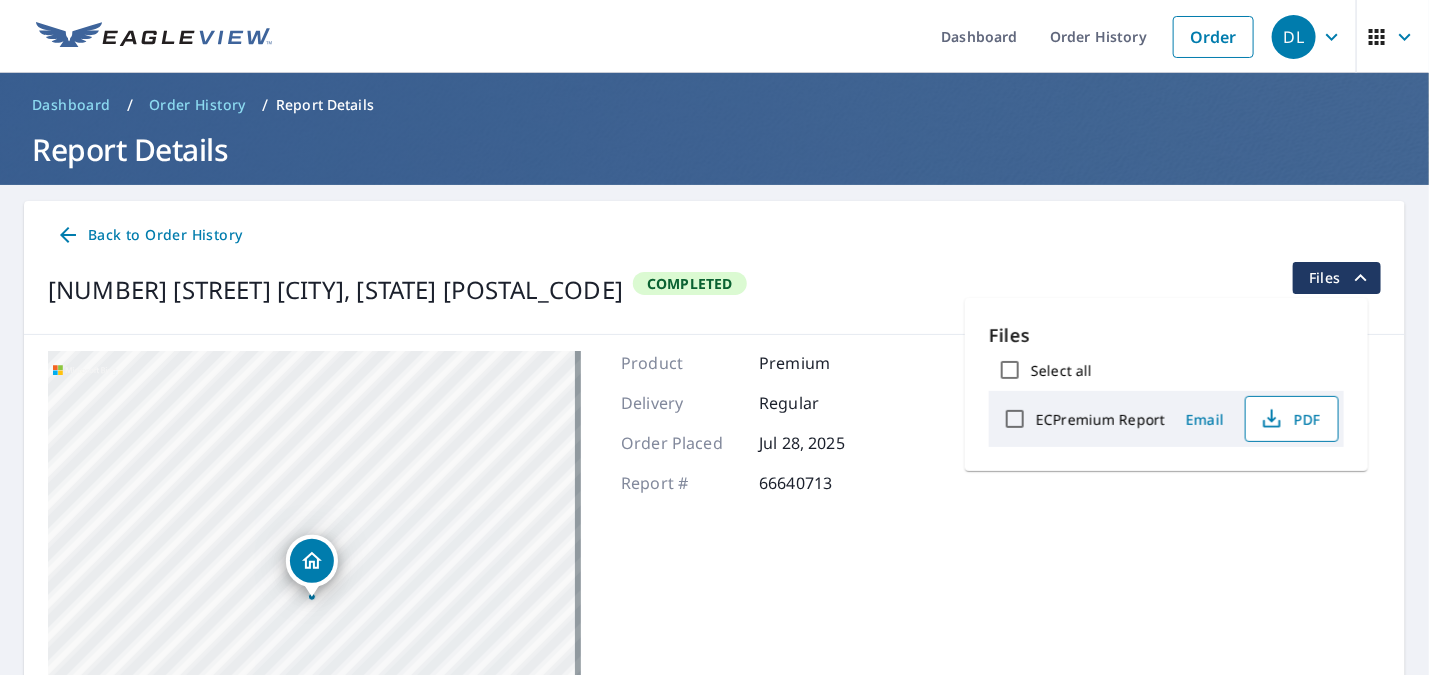 click on "PDF" at bounding box center [1290, 419] 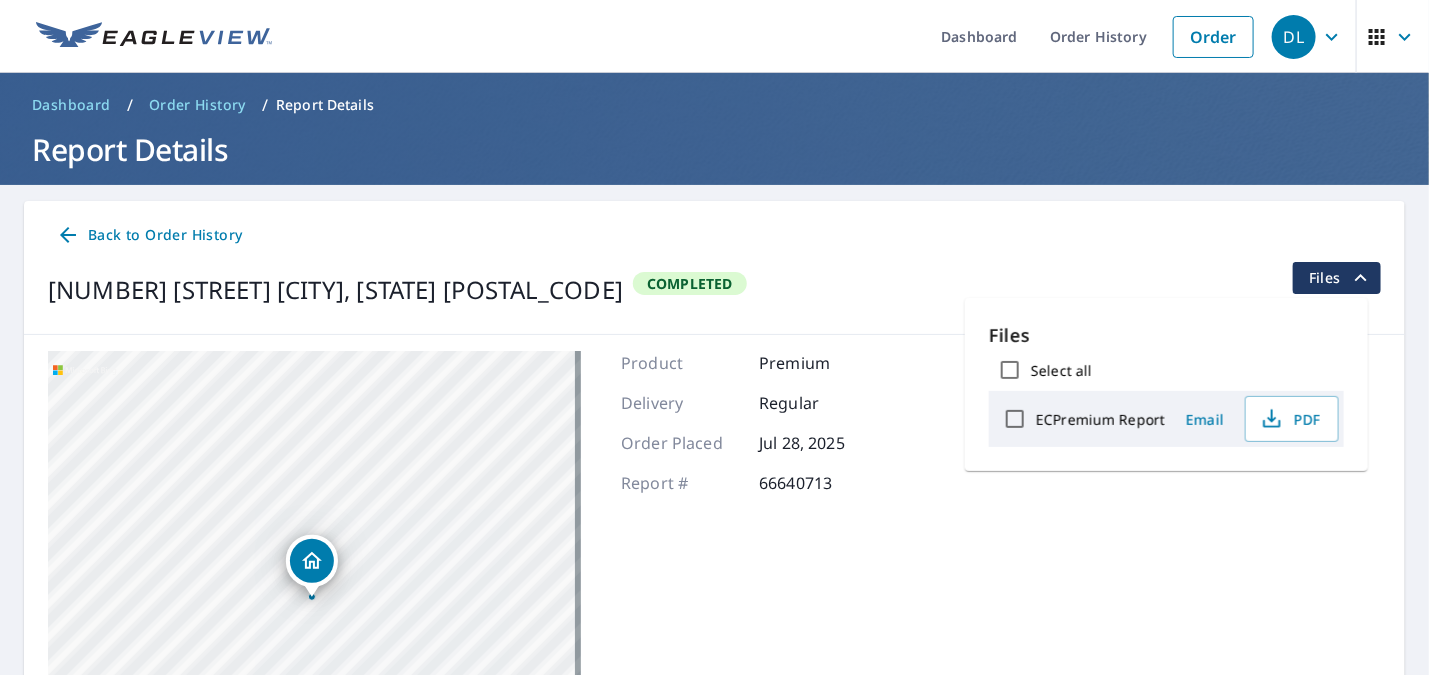drag, startPoint x: 1282, startPoint y: 422, endPoint x: 1332, endPoint y: 504, distance: 96.04166 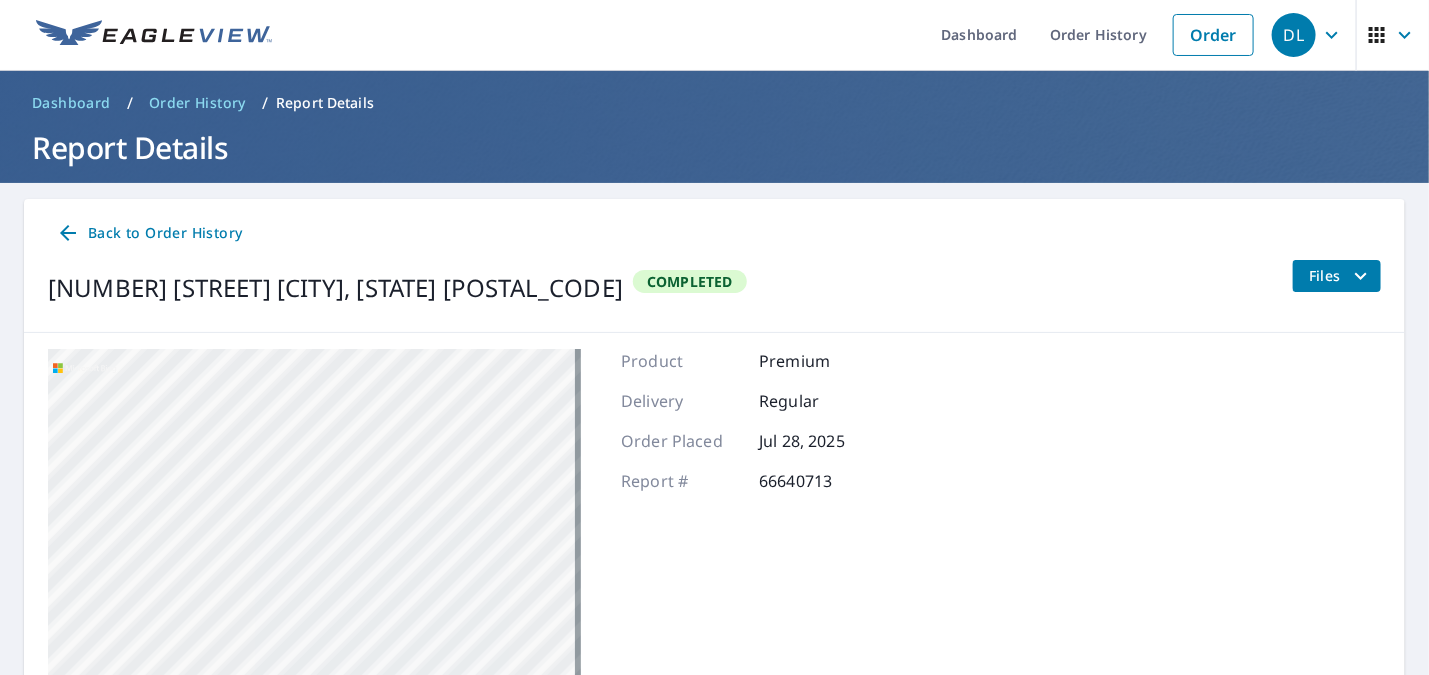 scroll, scrollTop: 0, scrollLeft: 0, axis: both 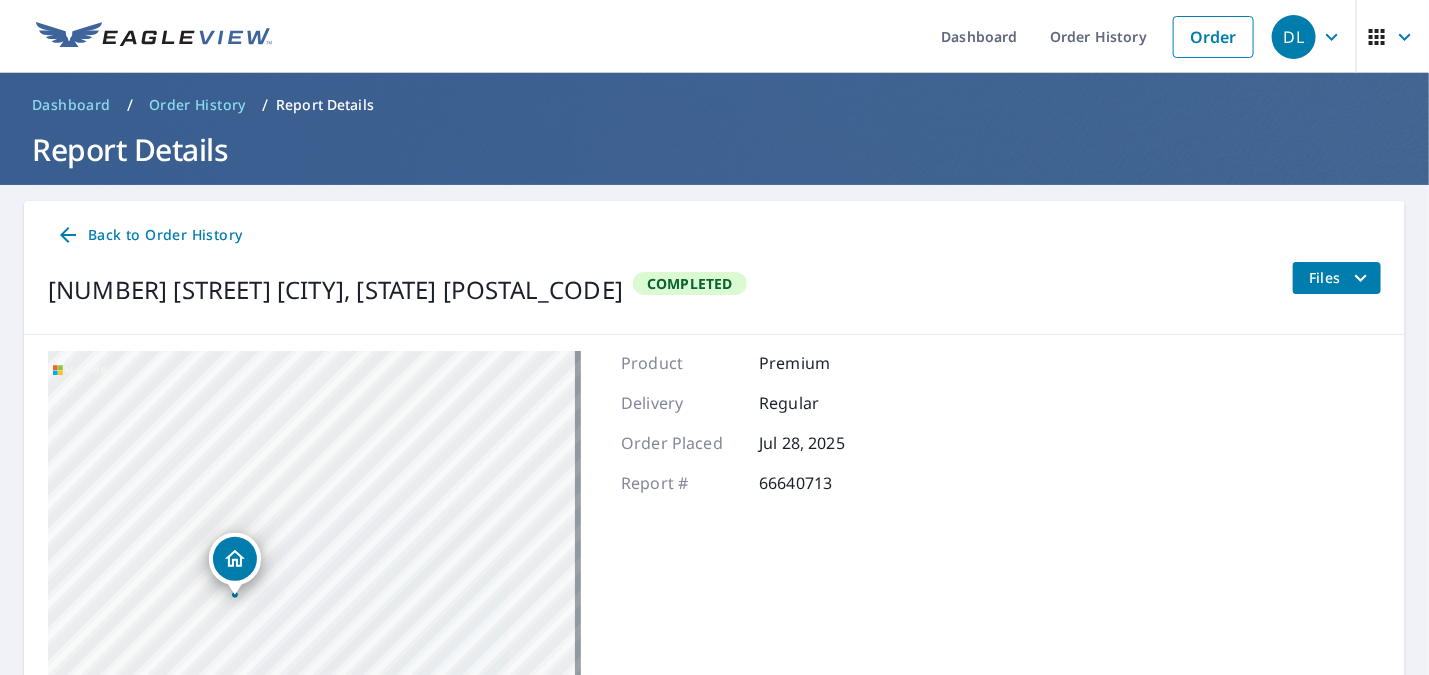 drag, startPoint x: 242, startPoint y: 604, endPoint x: 246, endPoint y: 478, distance: 126.06348 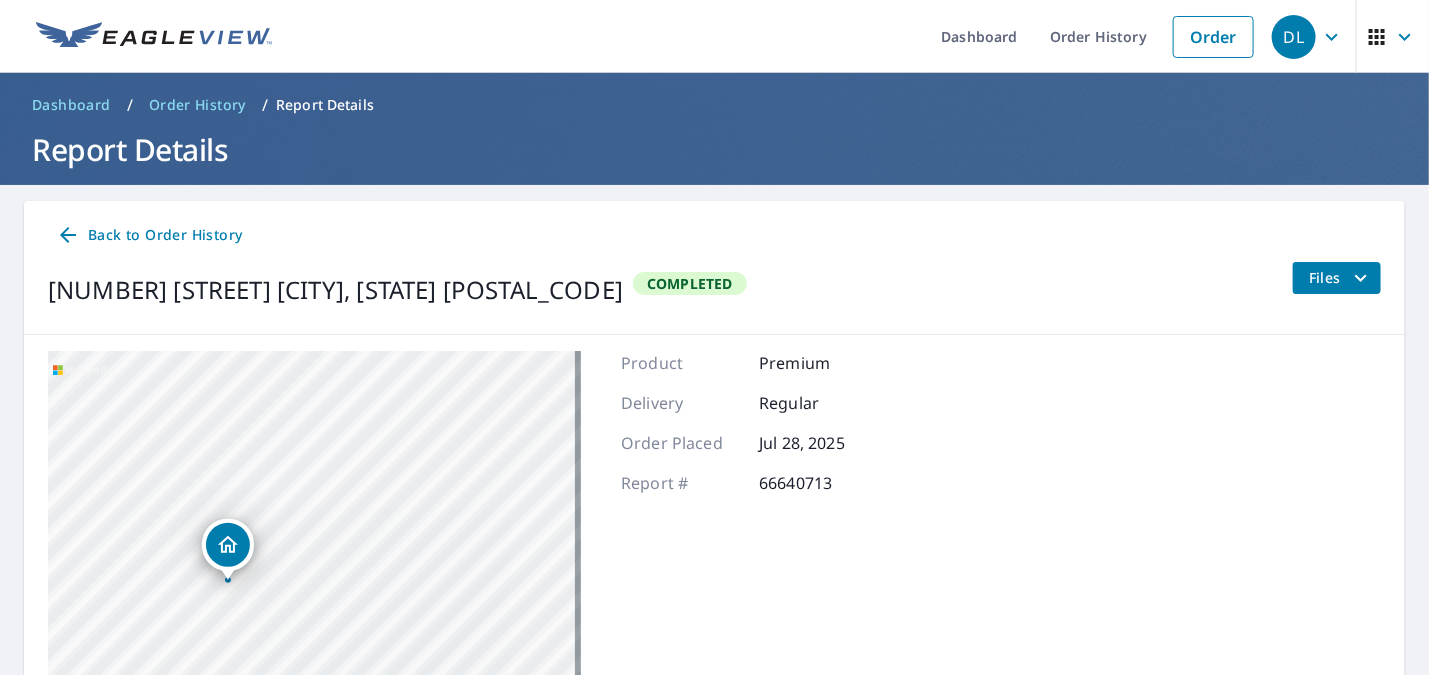 click on "Files" at bounding box center (1336, 278) 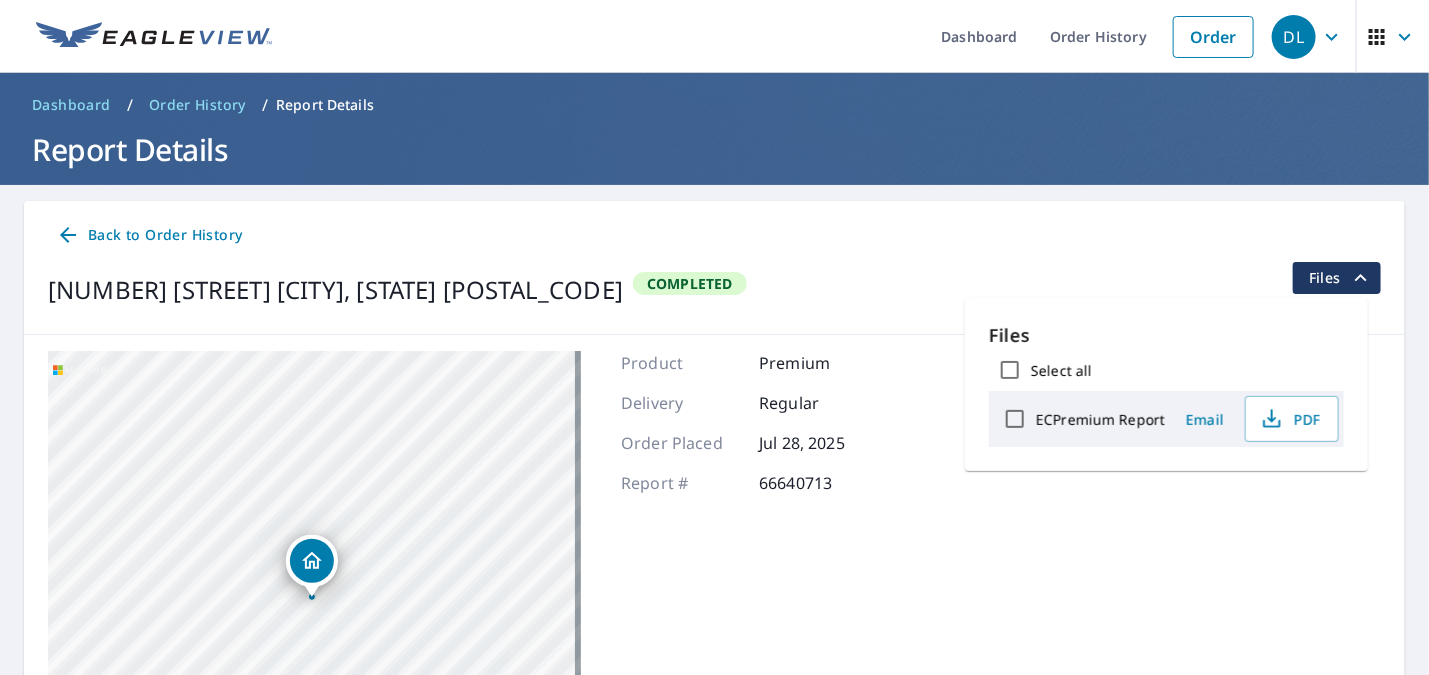 click on "Back to Order History" at bounding box center (149, 235) 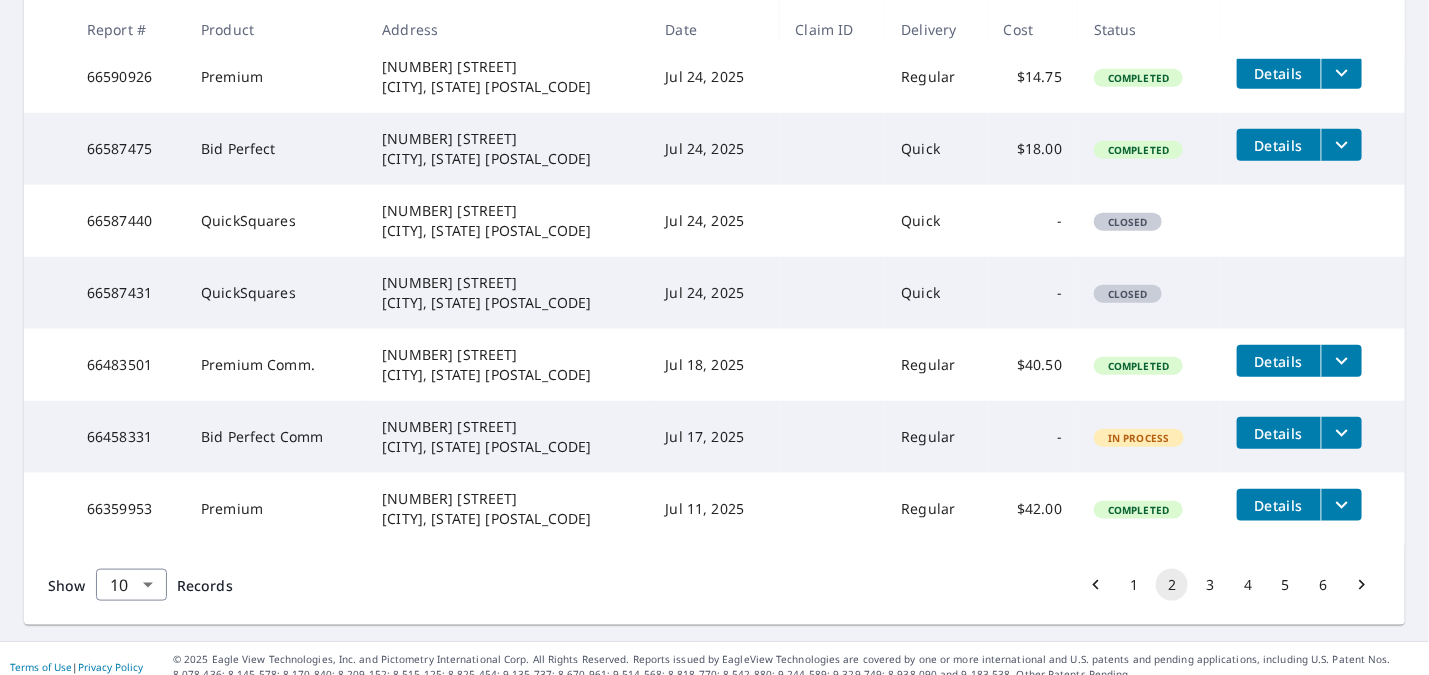 scroll, scrollTop: 633, scrollLeft: 0, axis: vertical 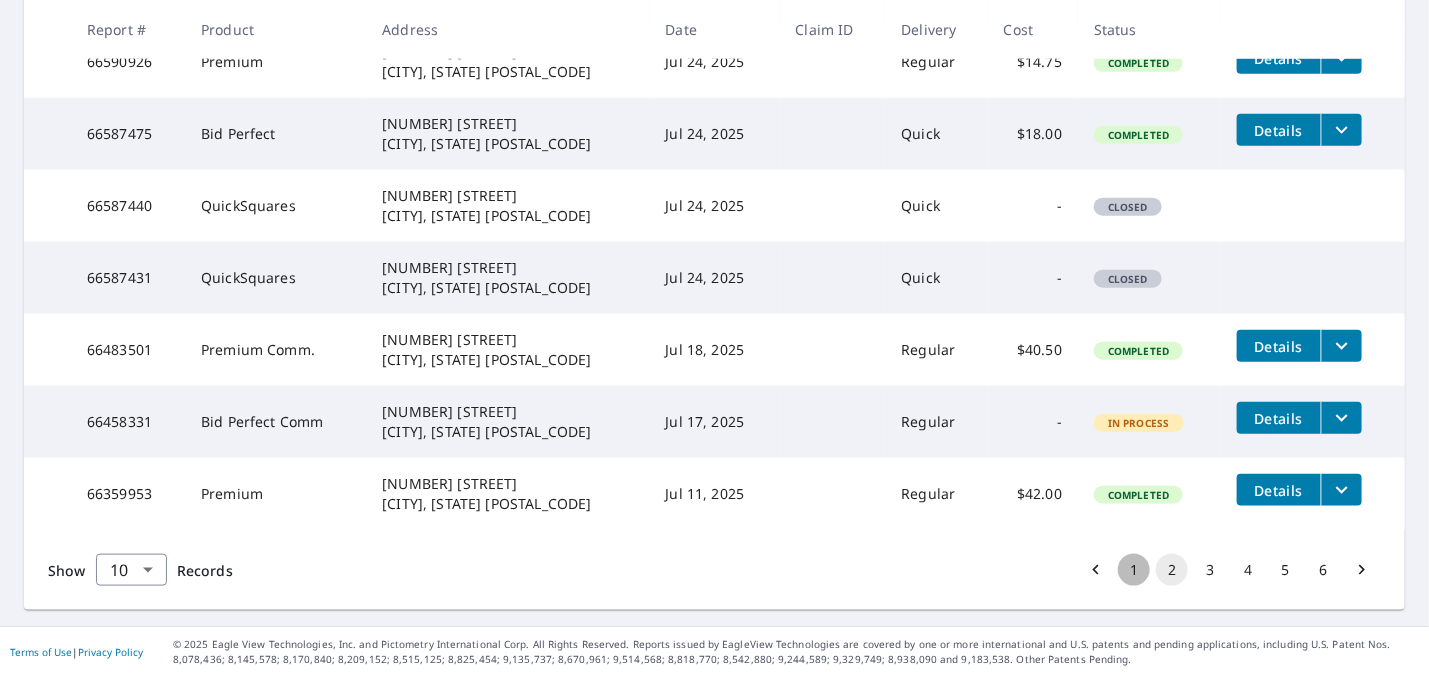 click on "1" at bounding box center (1134, 570) 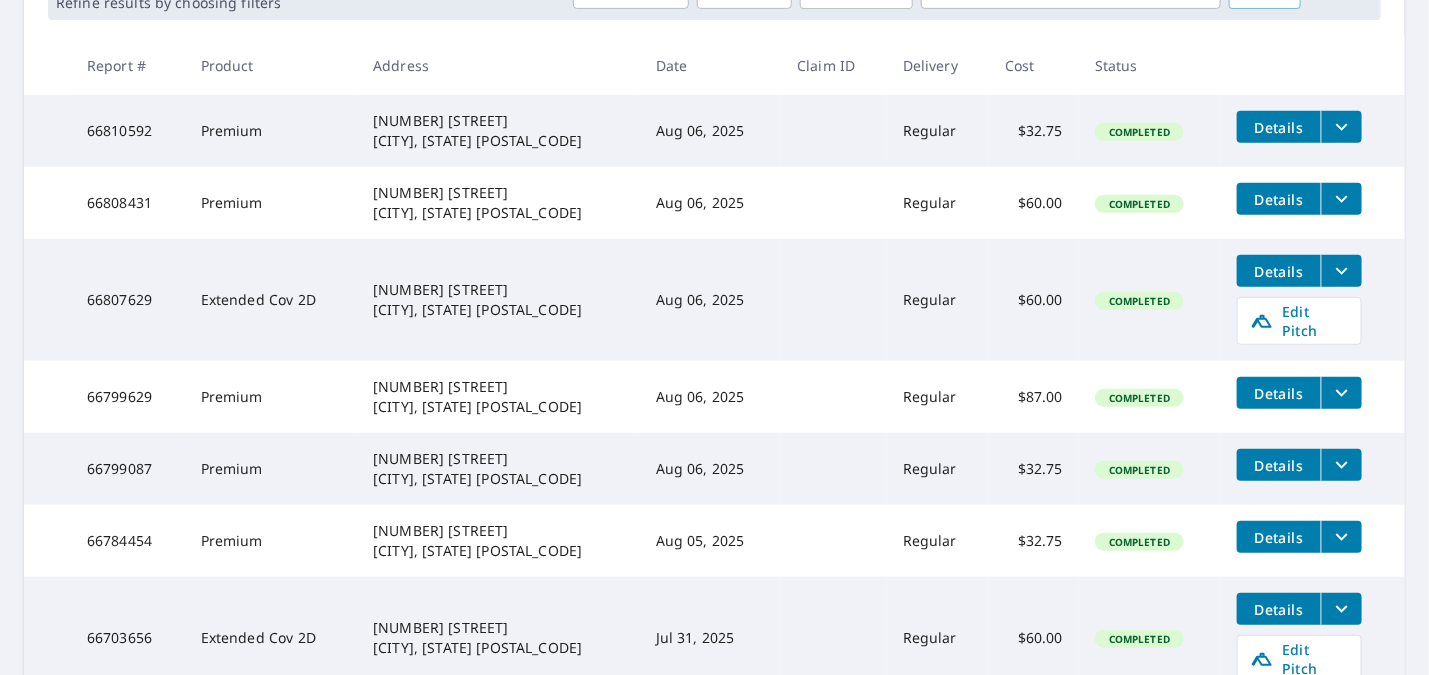 scroll, scrollTop: 372, scrollLeft: 0, axis: vertical 